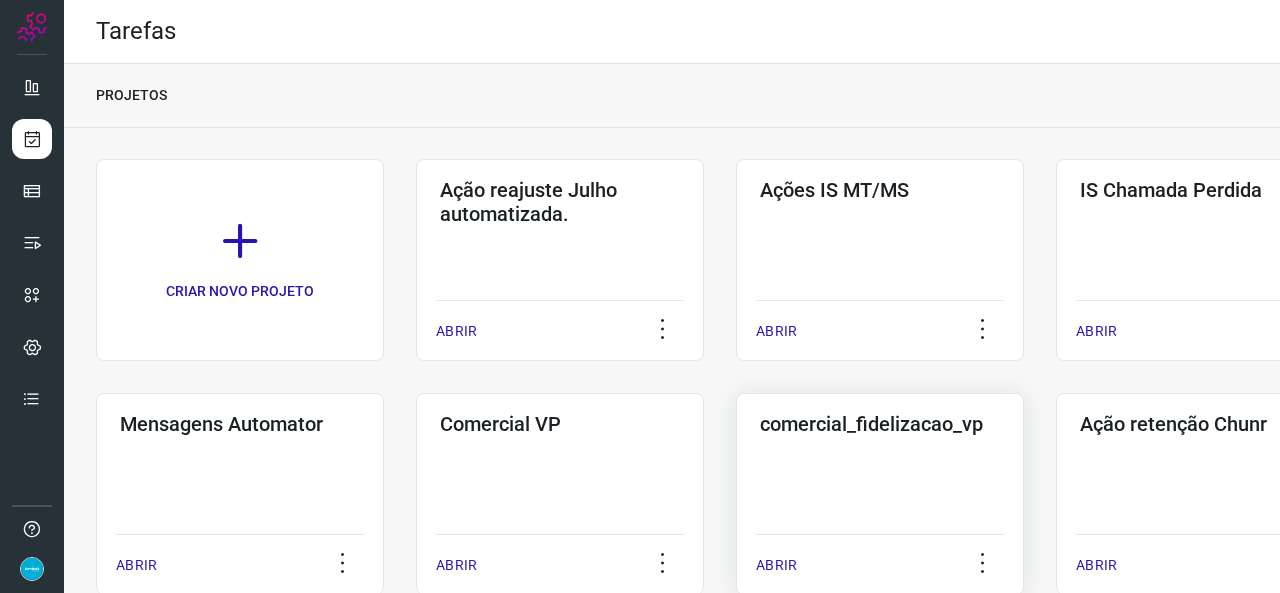 scroll, scrollTop: 0, scrollLeft: 0, axis: both 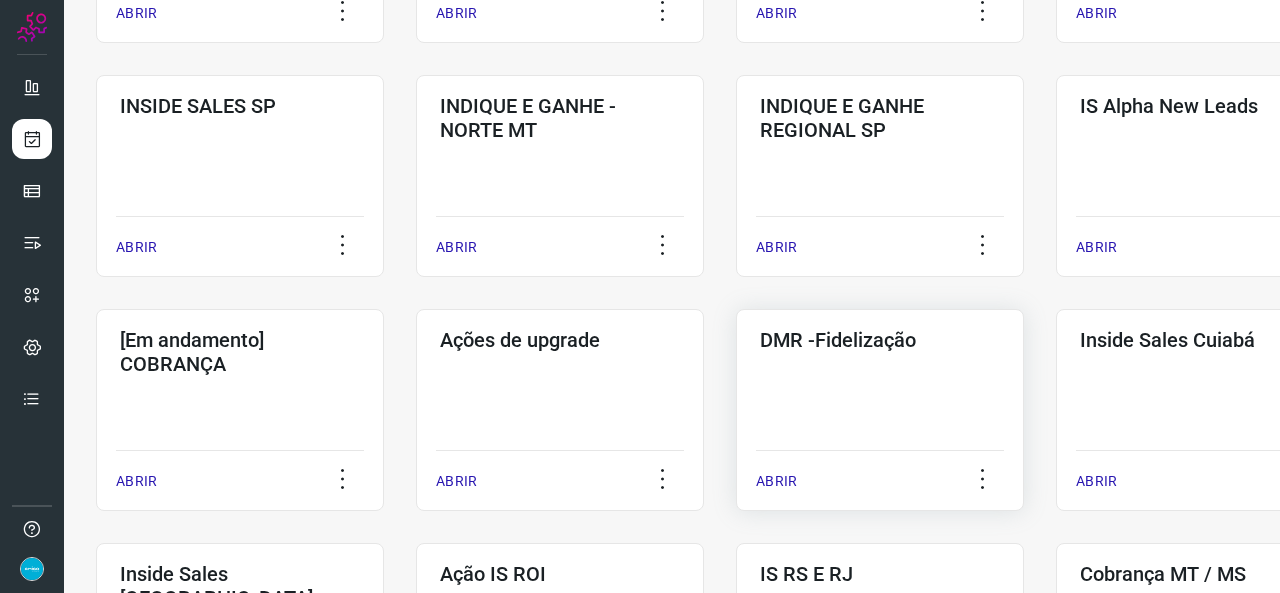click on "ABRIR" at bounding box center (776, 481) 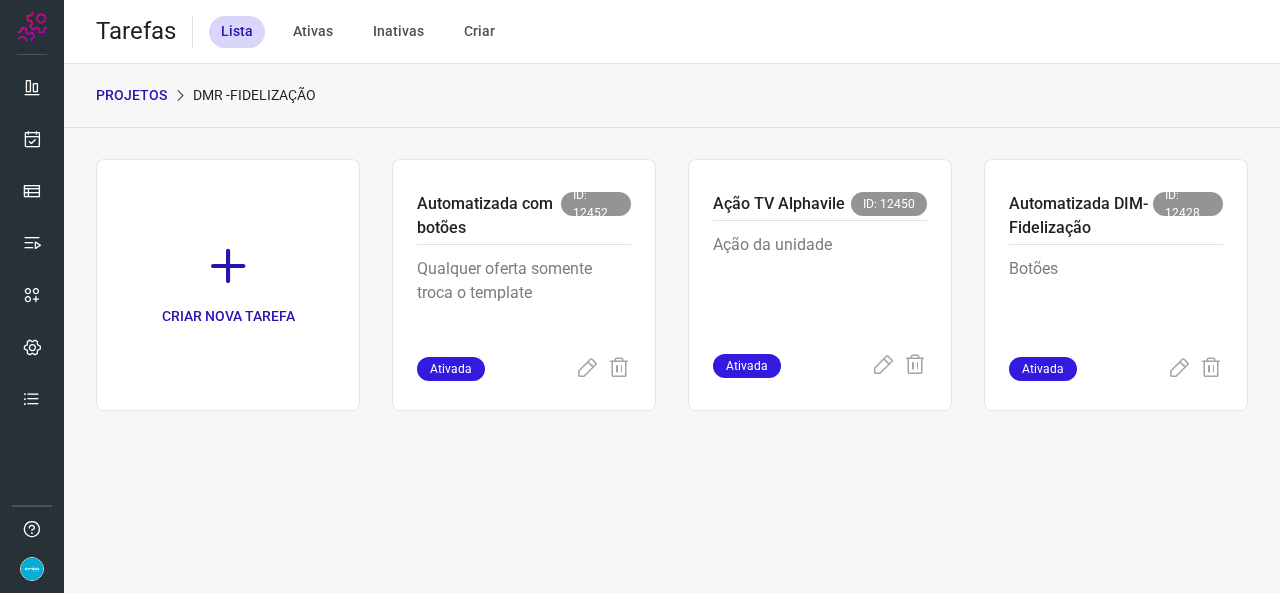 scroll, scrollTop: 0, scrollLeft: 0, axis: both 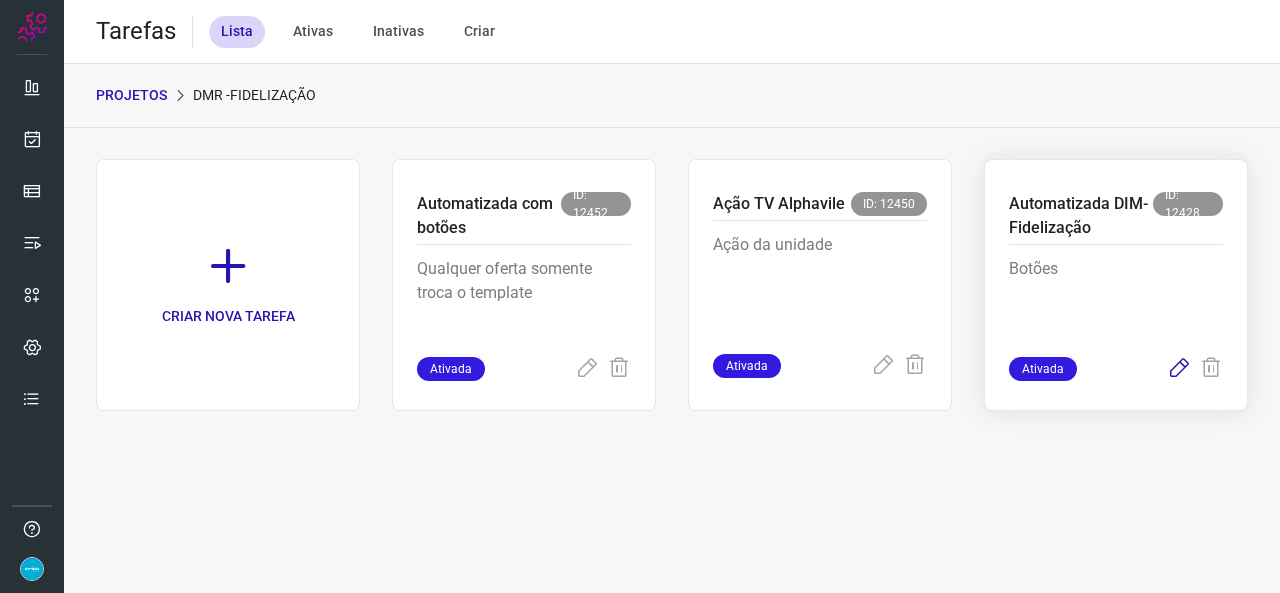 click at bounding box center (1179, 369) 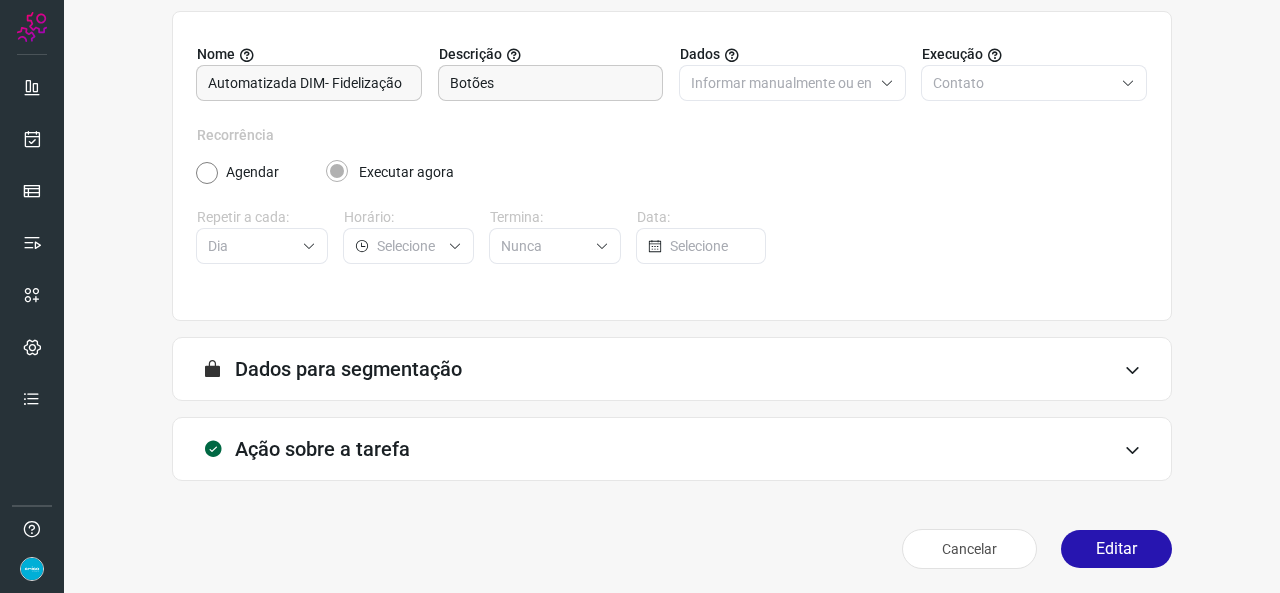 scroll, scrollTop: 187, scrollLeft: 0, axis: vertical 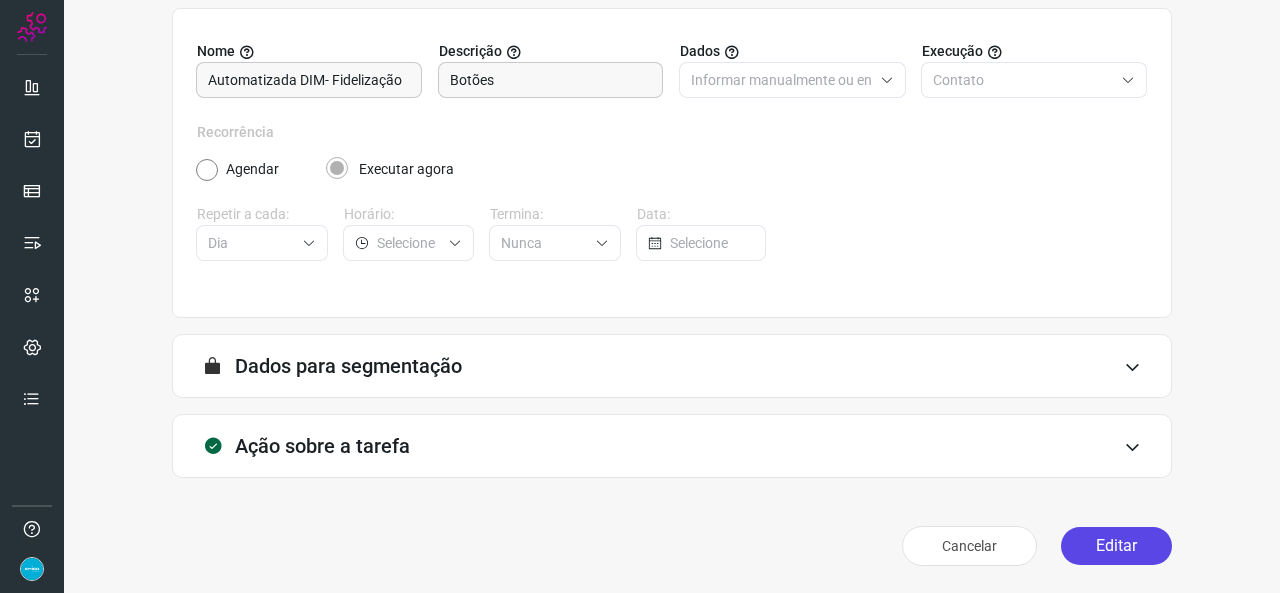 click on "Editar" at bounding box center [1116, 546] 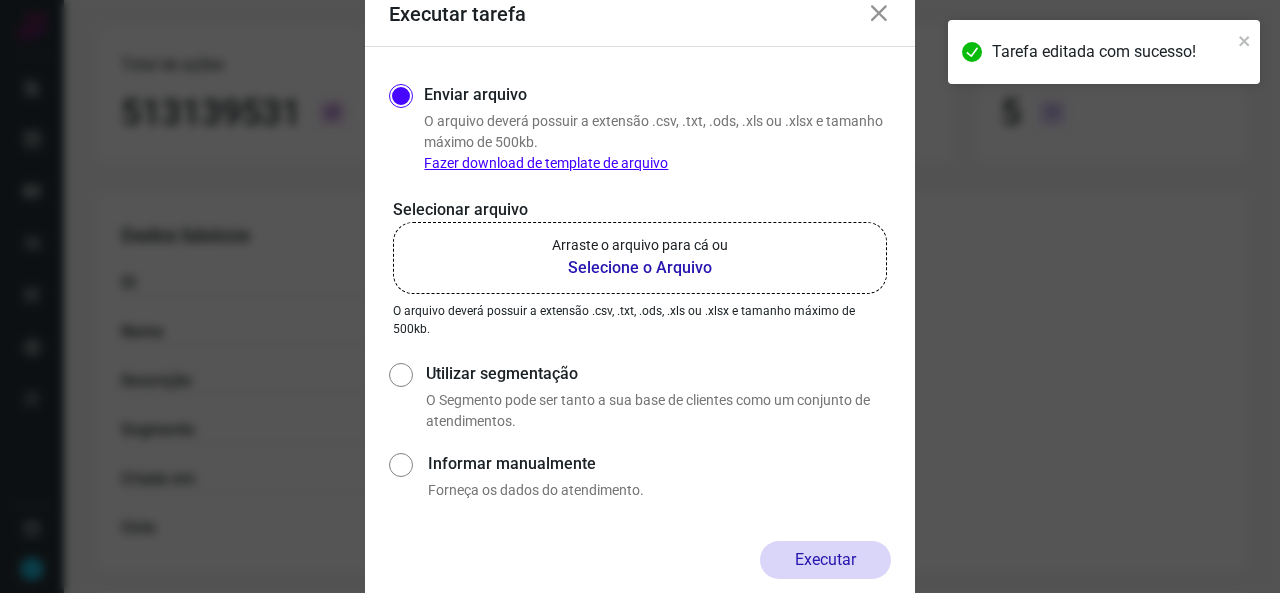 click on "Selecione o Arquivo" at bounding box center [640, 268] 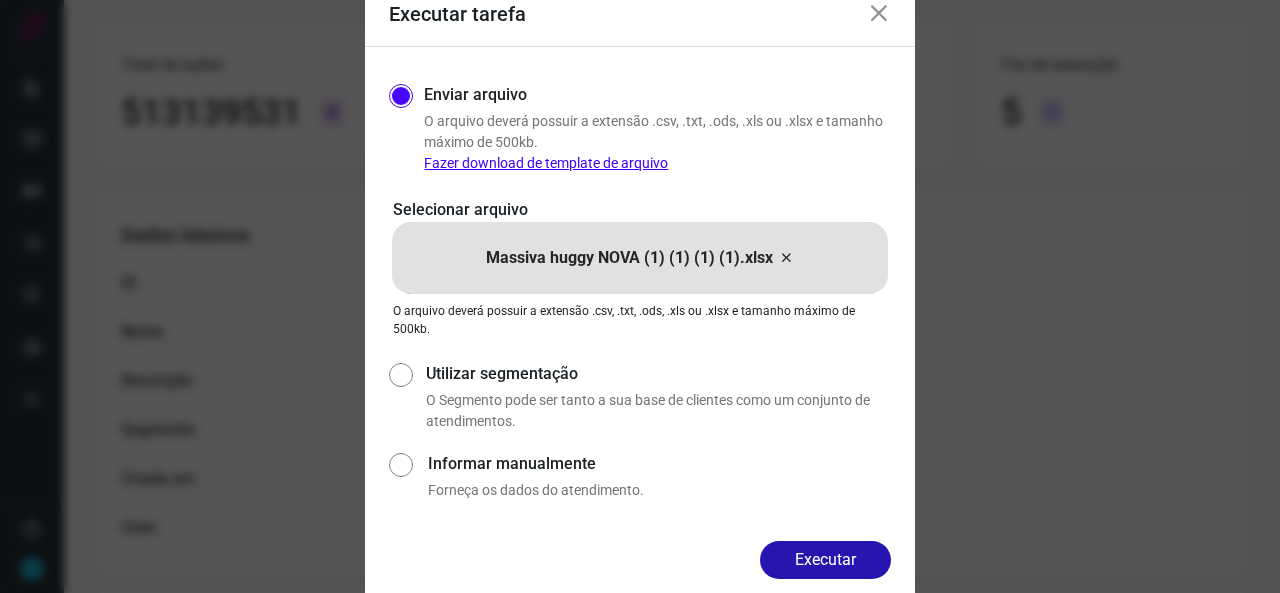 click on "Executar" at bounding box center [825, 560] 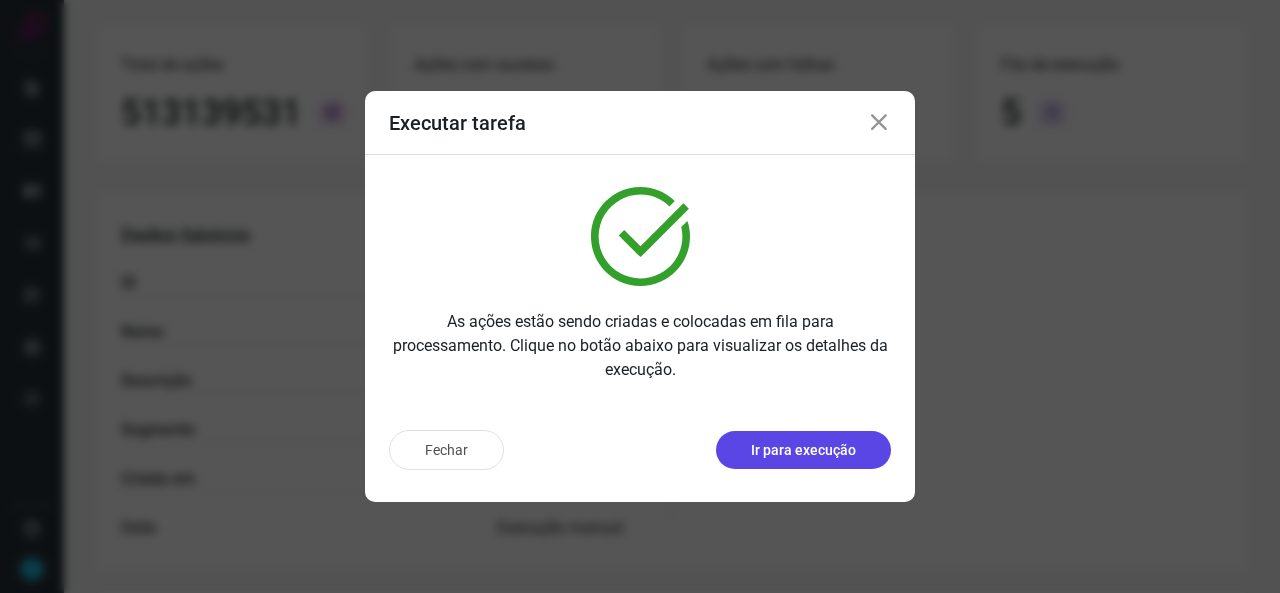 click on "Ir para execução" at bounding box center [803, 450] 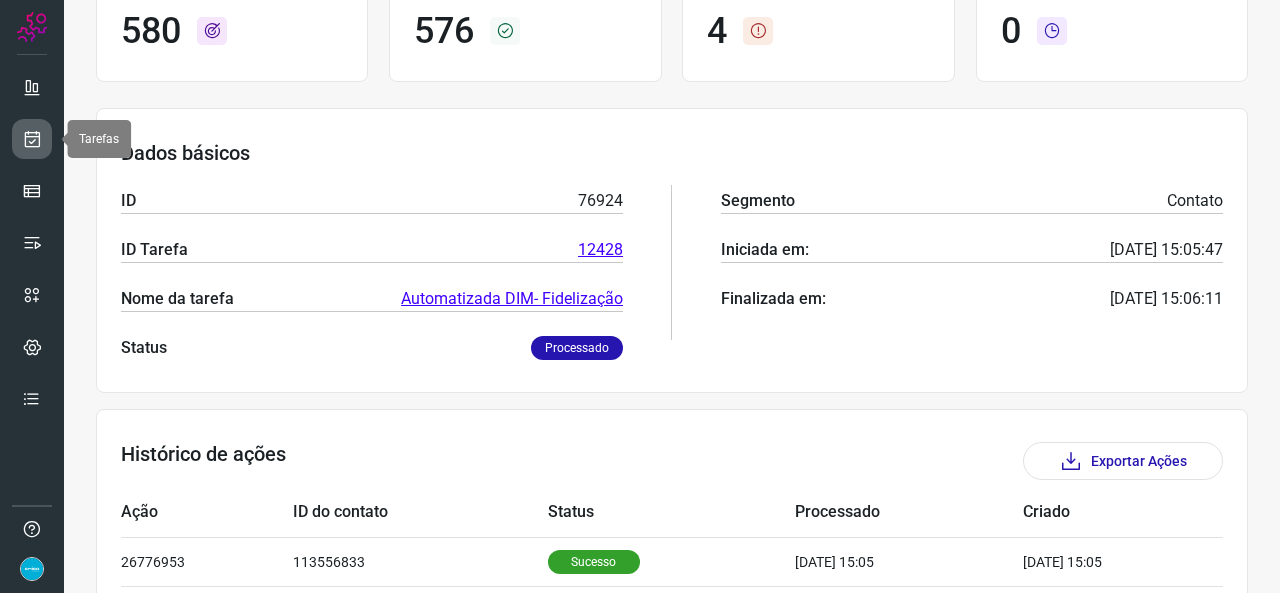 click at bounding box center (32, 139) 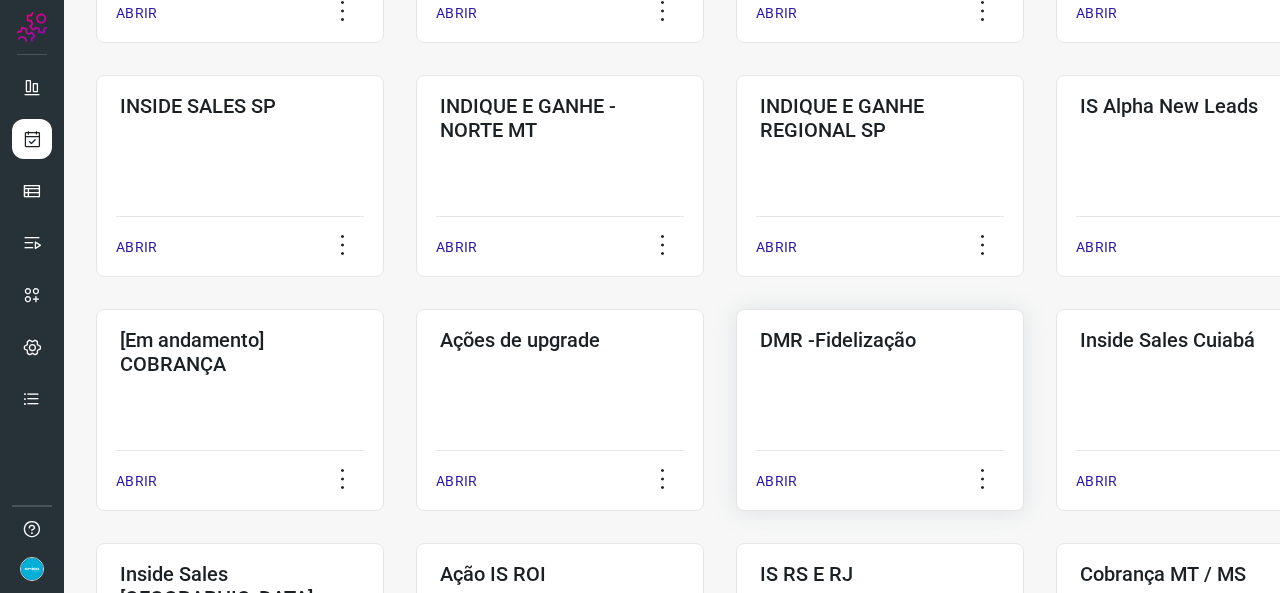 click on "ABRIR" at bounding box center [776, 481] 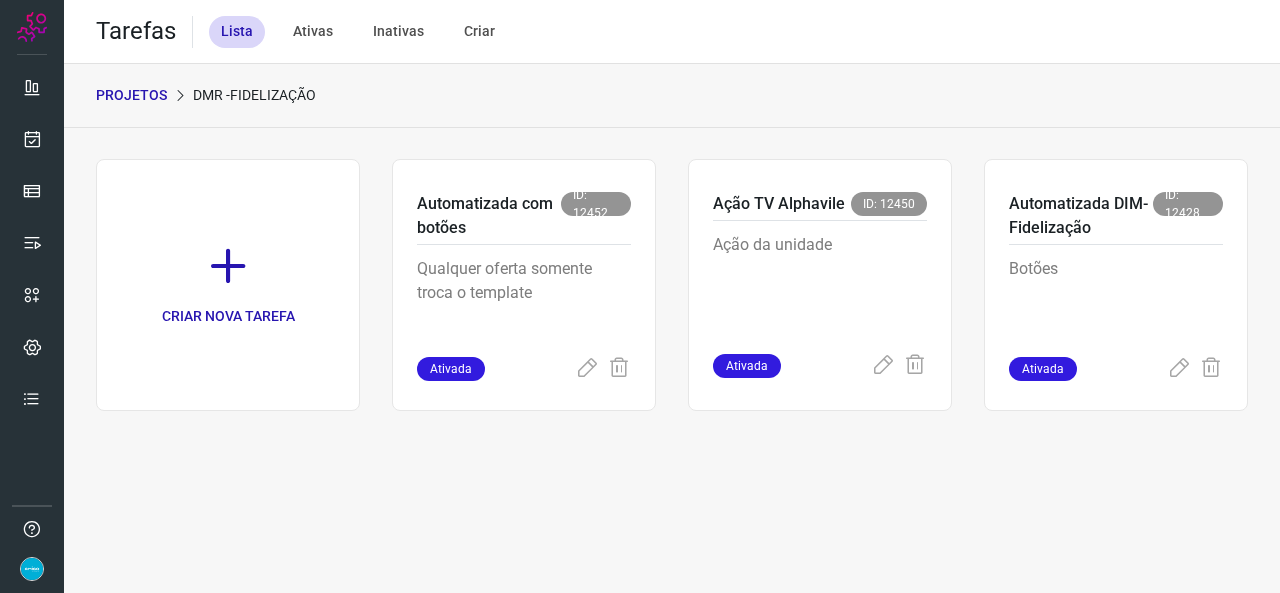 scroll, scrollTop: 0, scrollLeft: 0, axis: both 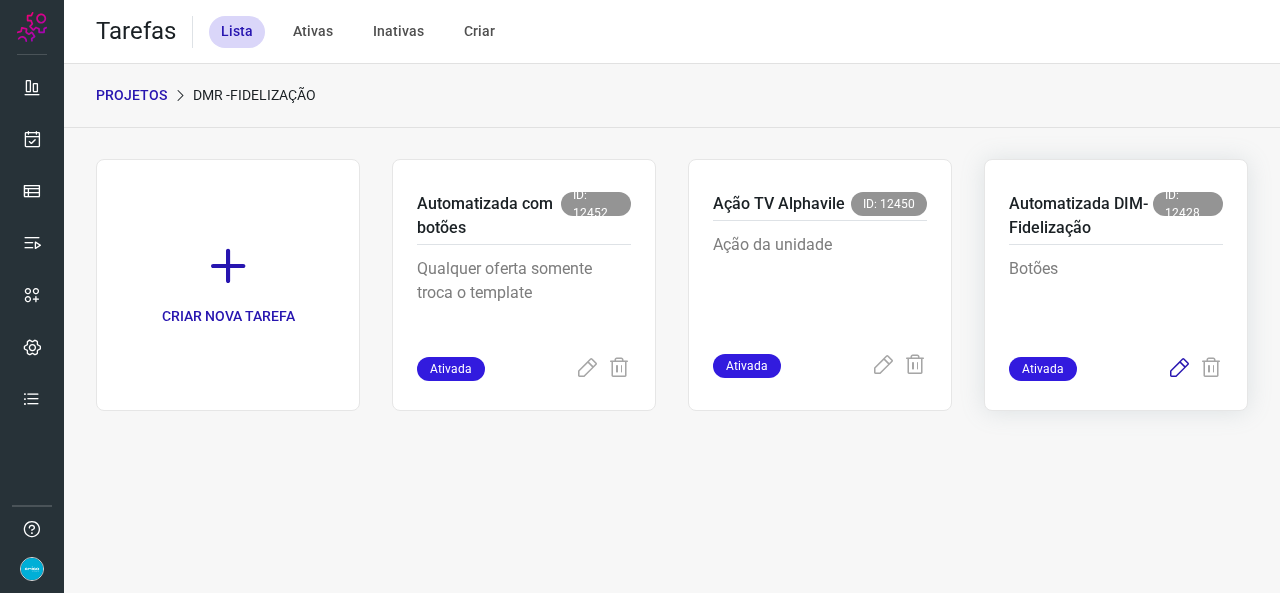 click at bounding box center [1179, 369] 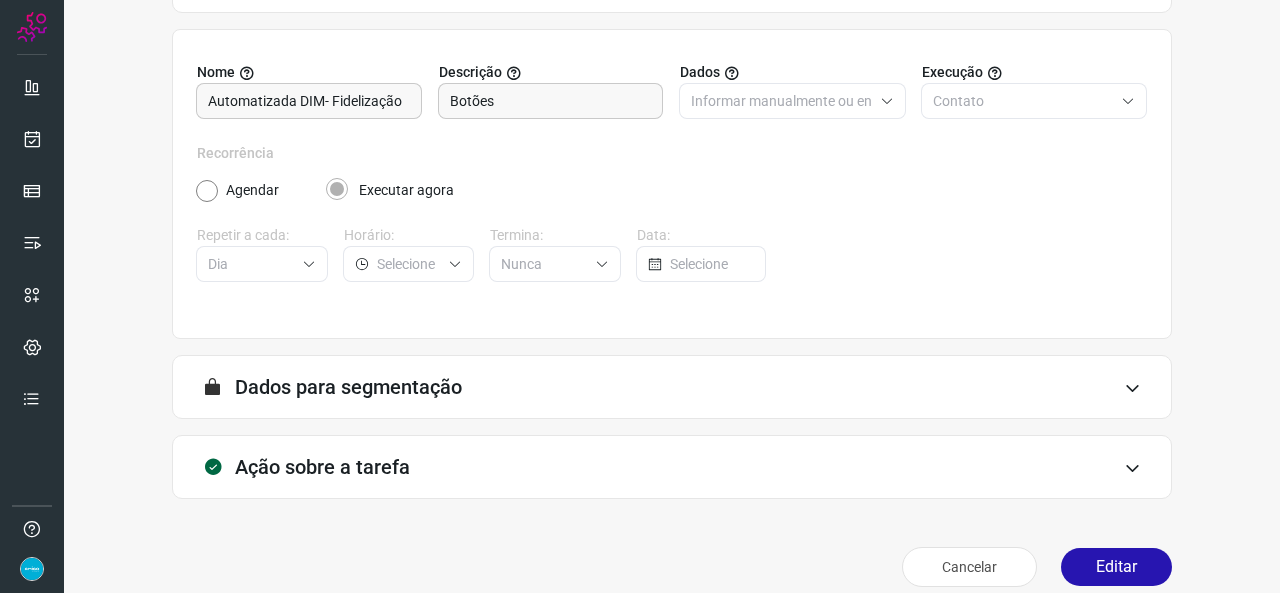 scroll, scrollTop: 187, scrollLeft: 0, axis: vertical 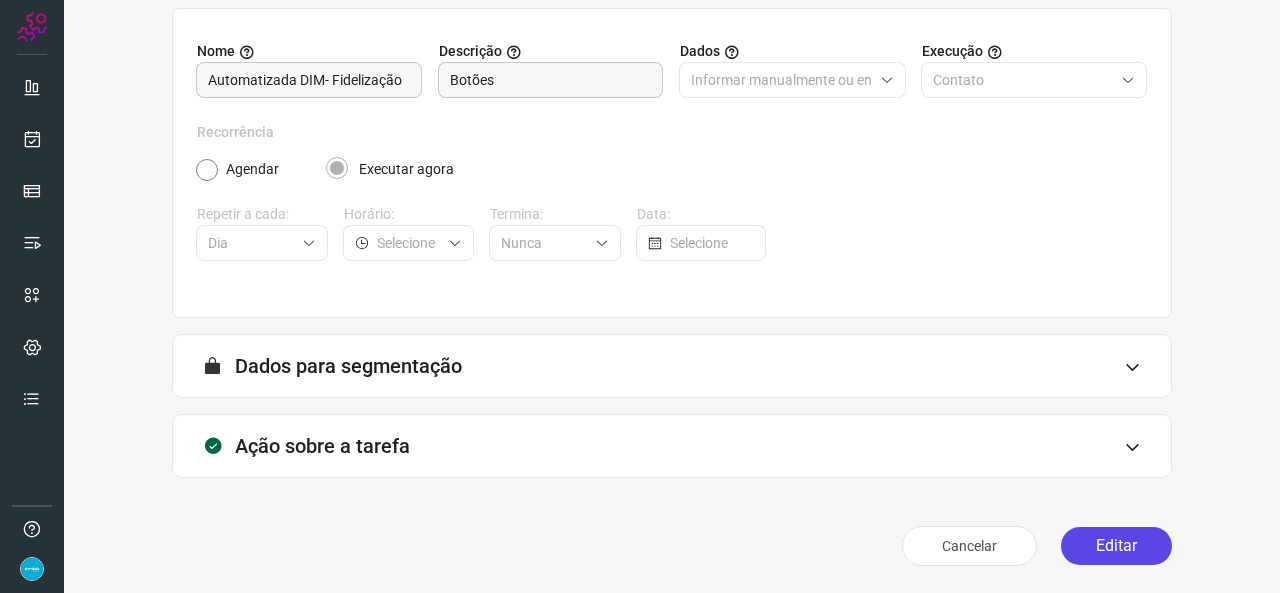 click on "Editar" at bounding box center [1116, 546] 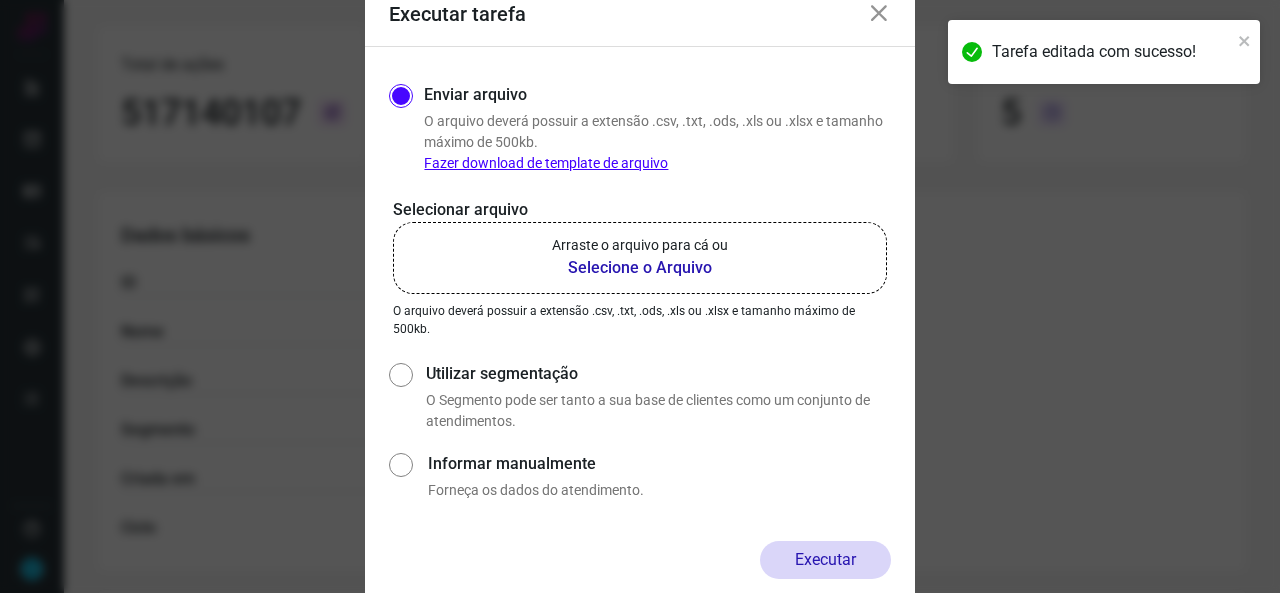 click on "Selecione o Arquivo" at bounding box center (640, 268) 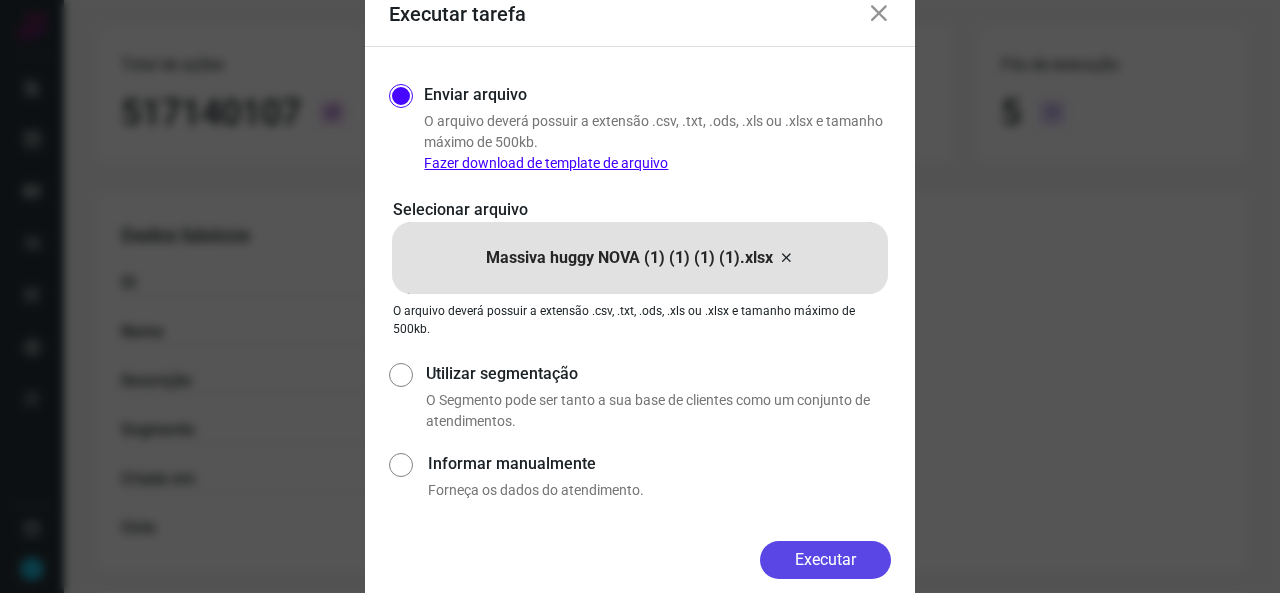 click on "Executar" at bounding box center (825, 560) 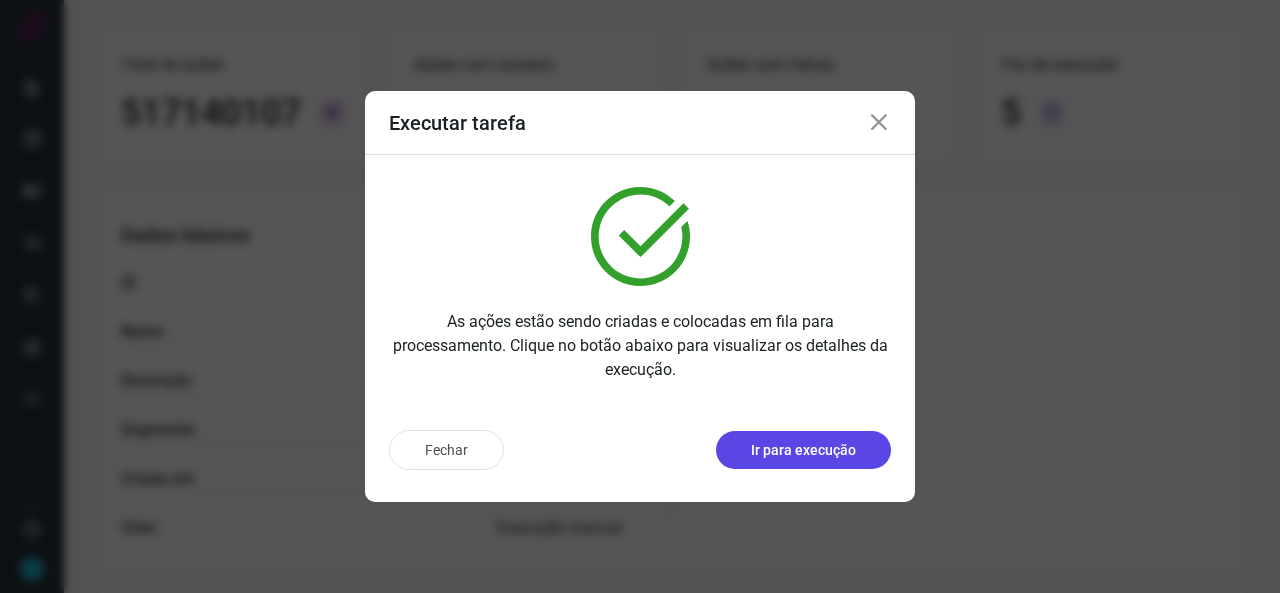 click on "Ir para execução" at bounding box center (803, 450) 